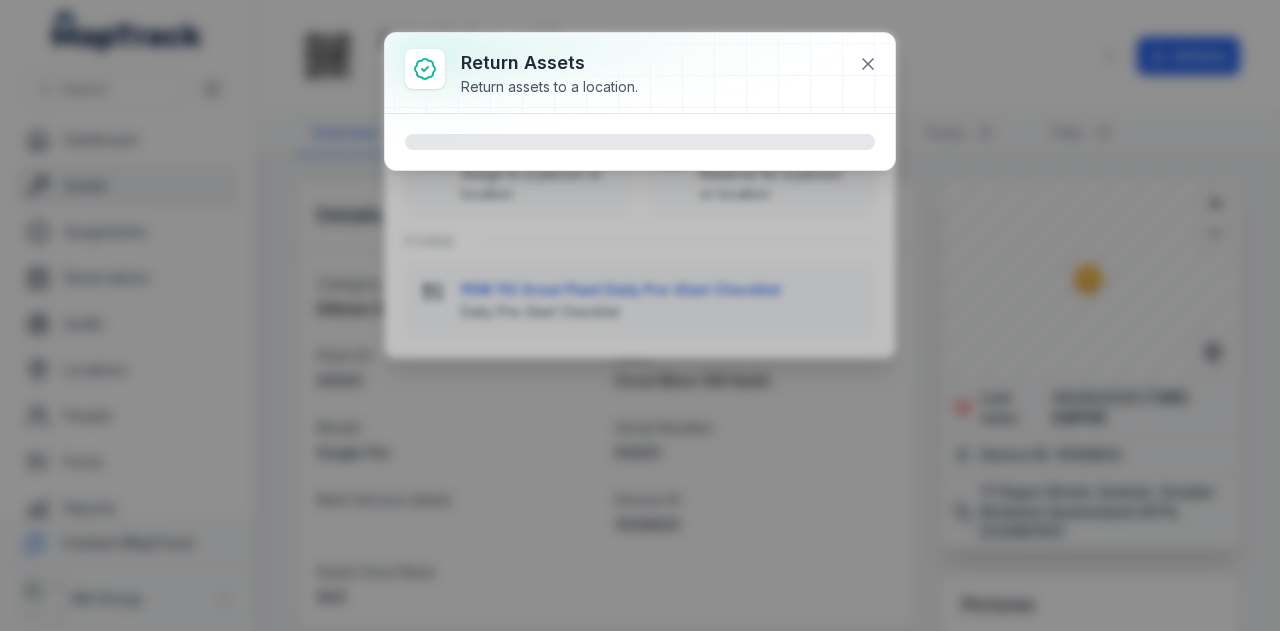 scroll, scrollTop: 0, scrollLeft: 0, axis: both 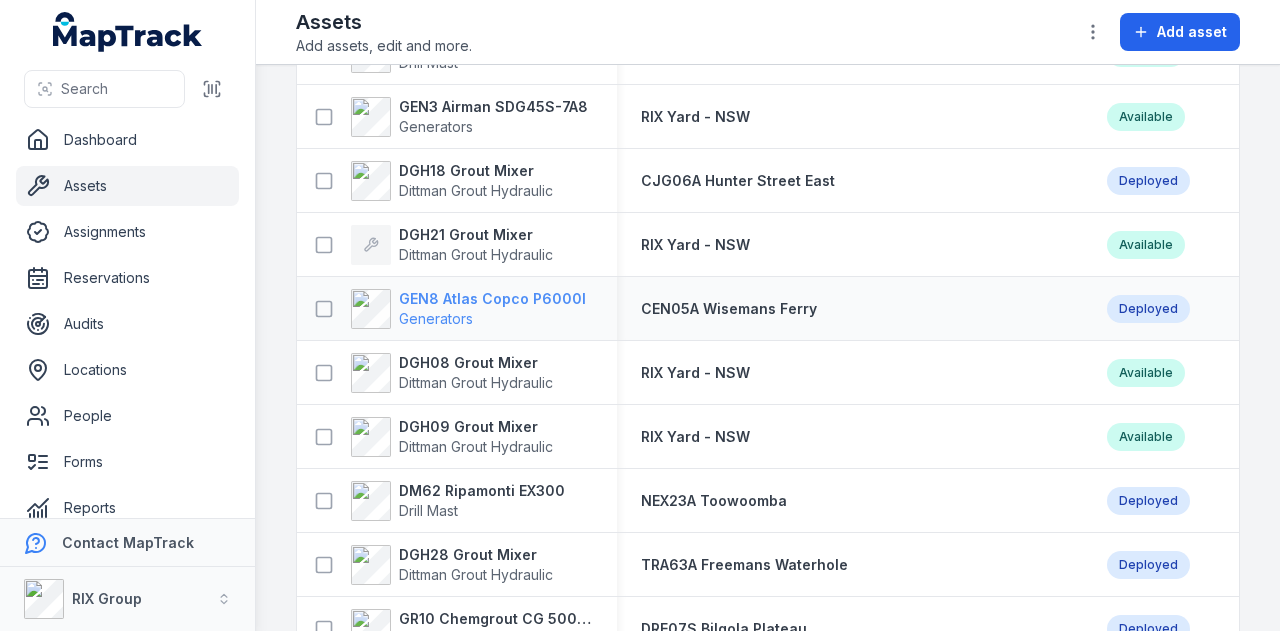 click on "GEN8 Atlas Copco P6000I" at bounding box center [492, 299] 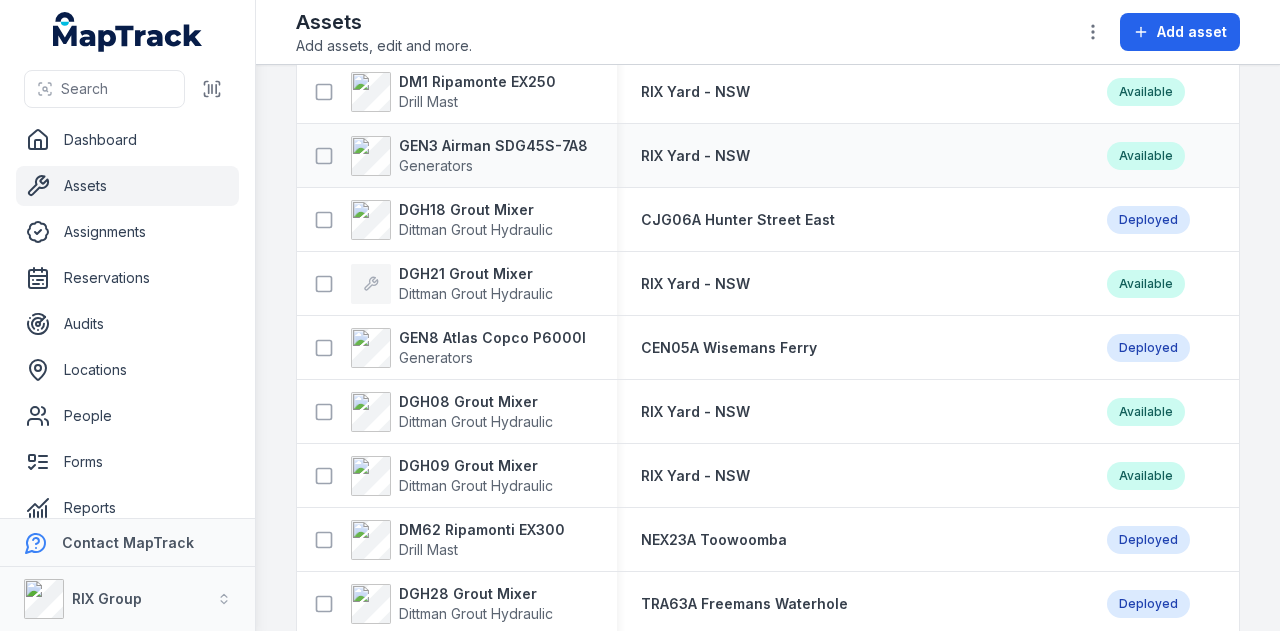scroll, scrollTop: 3700, scrollLeft: 0, axis: vertical 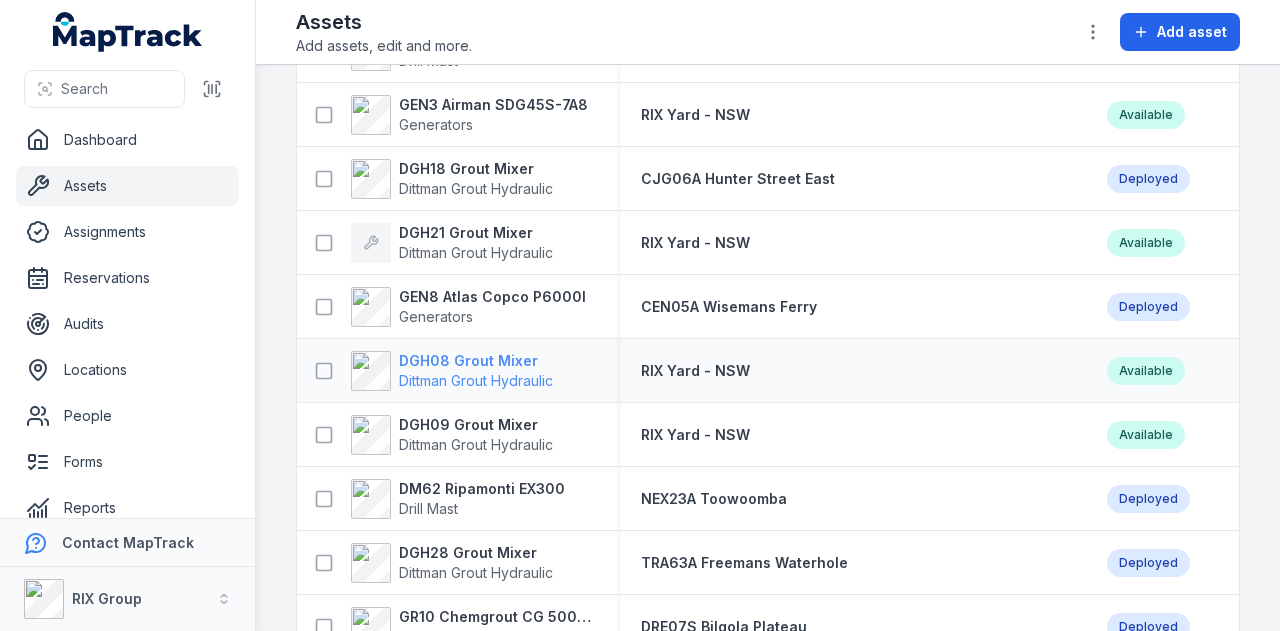 click on "DGH08 Grout Mixer" at bounding box center [476, 361] 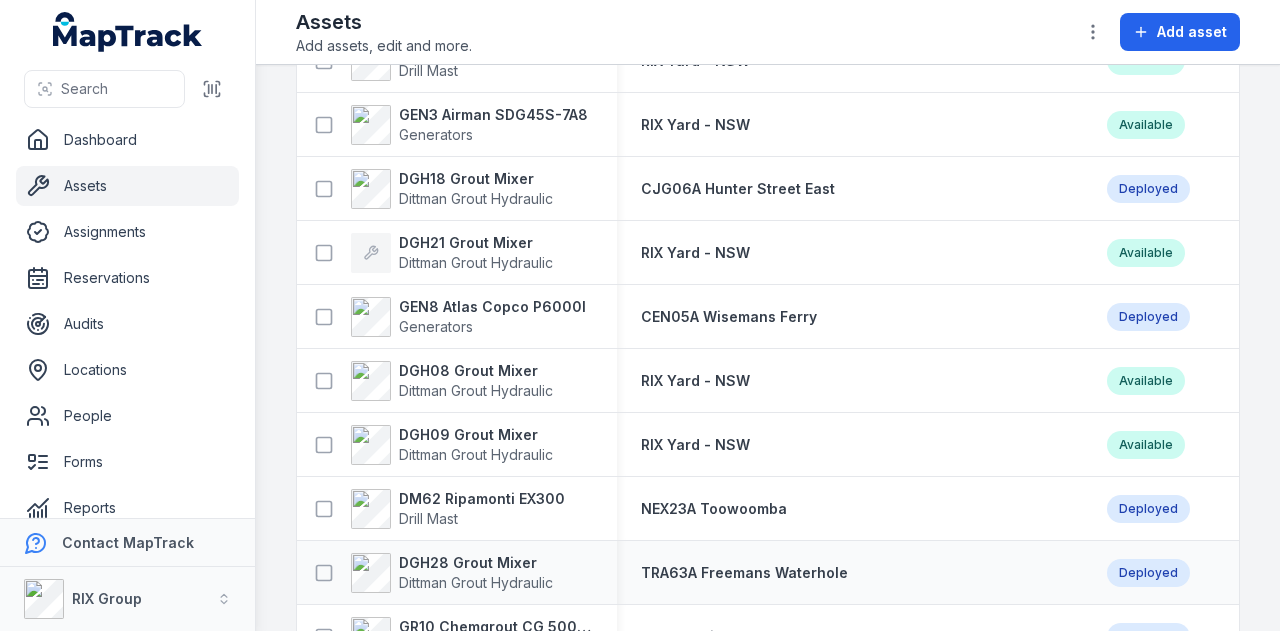 scroll, scrollTop: 3800, scrollLeft: 0, axis: vertical 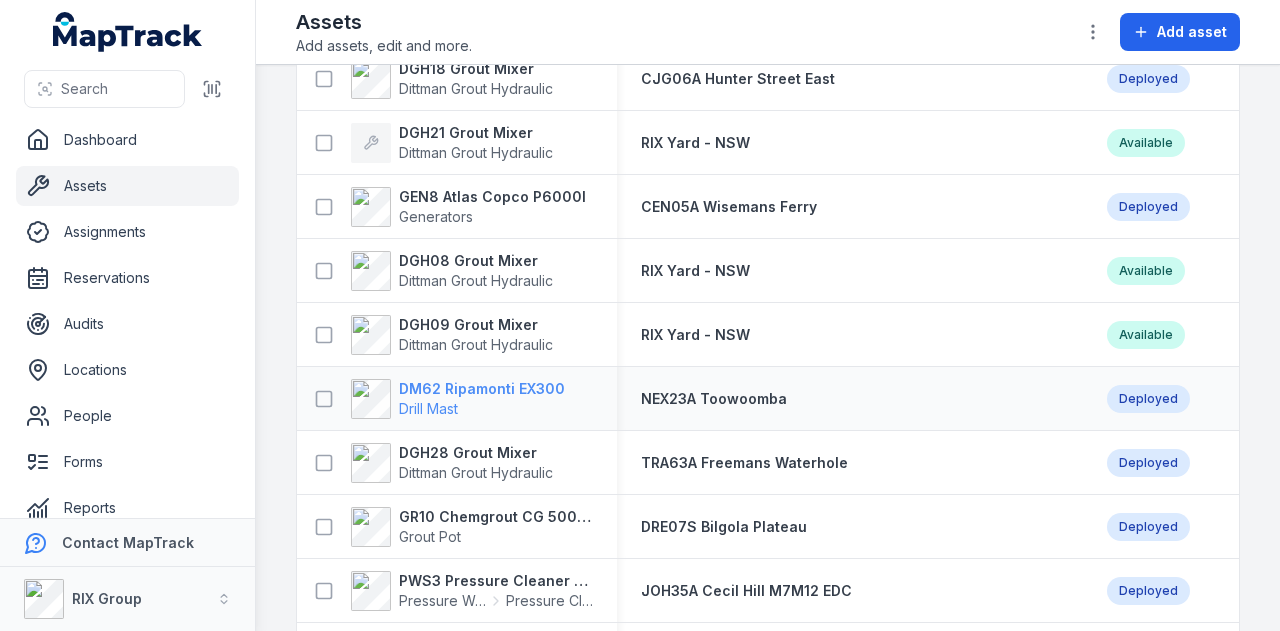 click on "DM62 Ripamonti EX300" at bounding box center [482, 389] 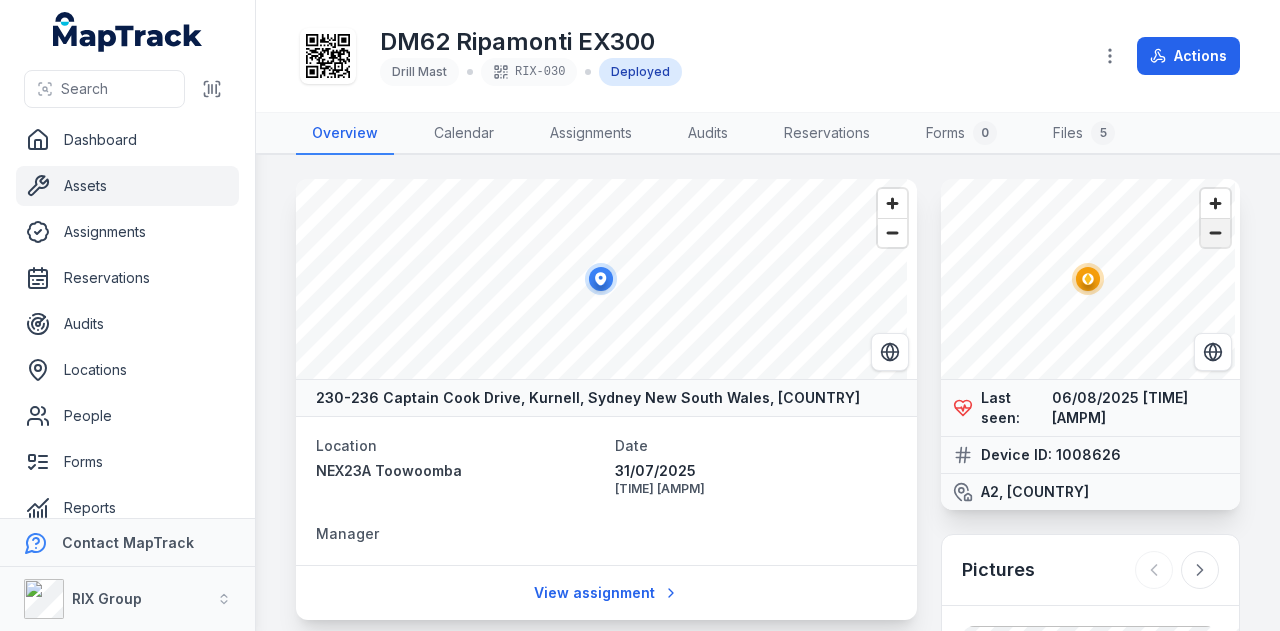 click at bounding box center (1215, 233) 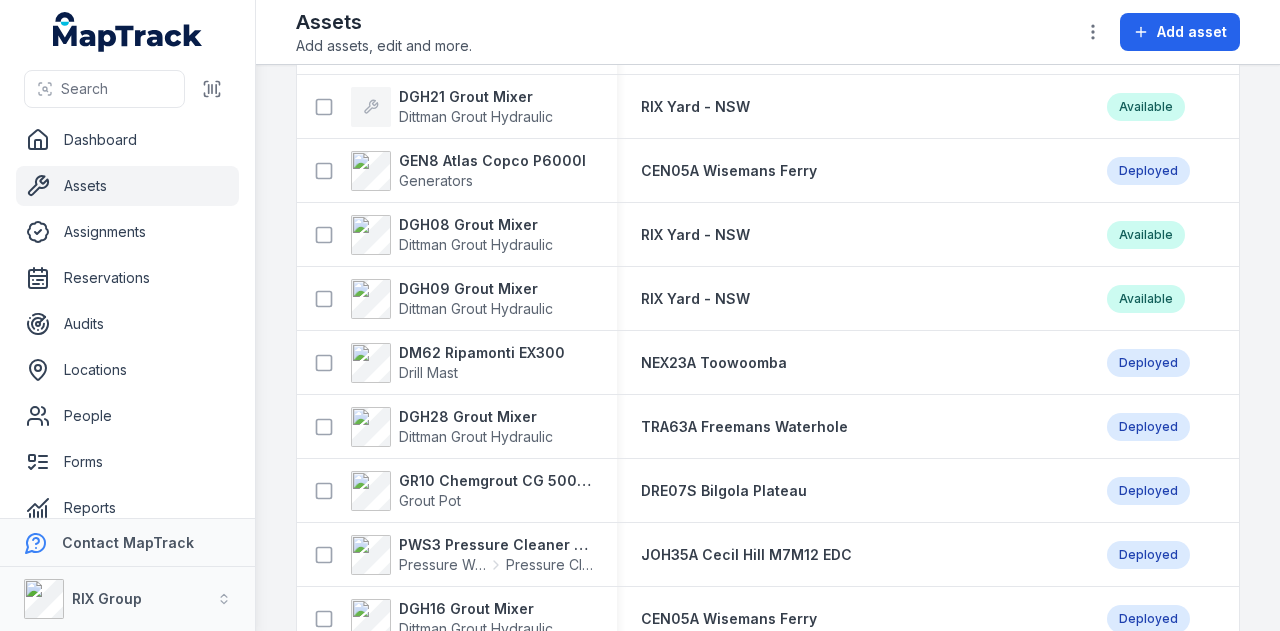 scroll, scrollTop: 3900, scrollLeft: 0, axis: vertical 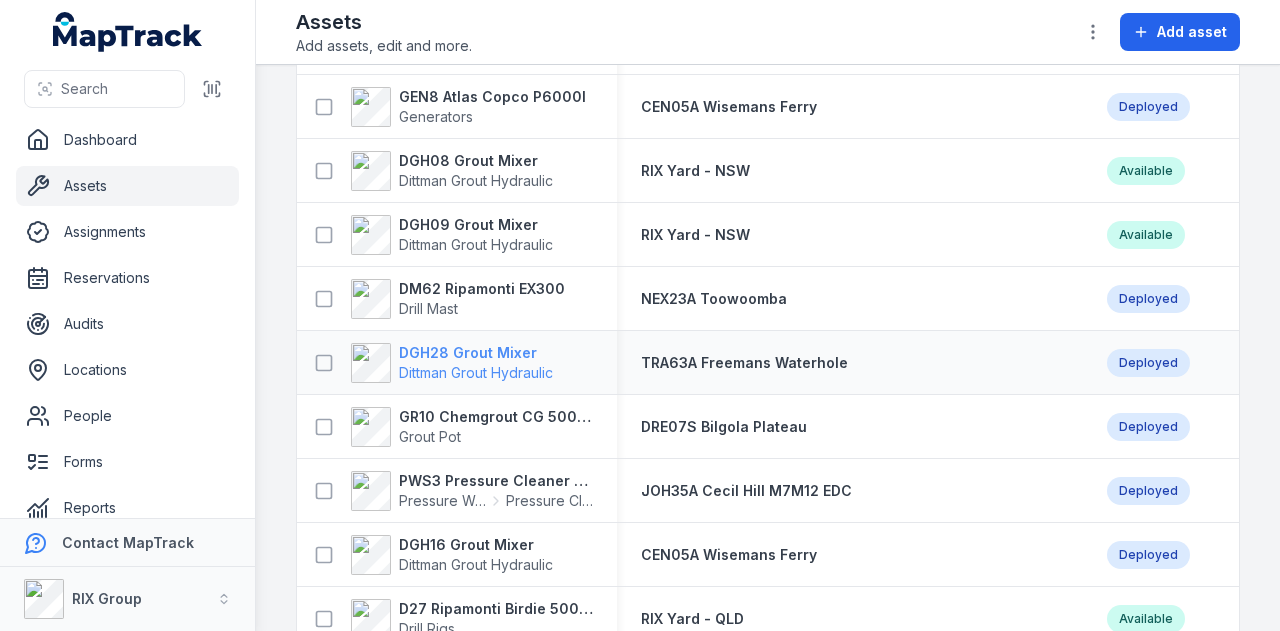 click on "DGH28 Grout Mixer" at bounding box center (476, 353) 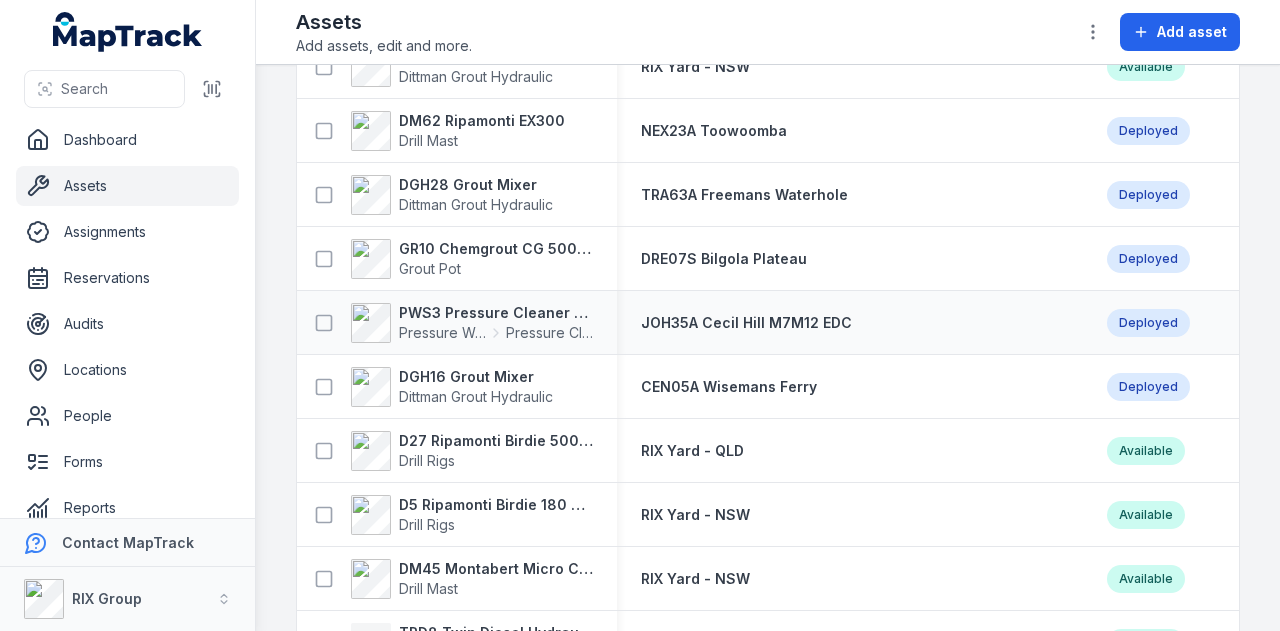 scroll, scrollTop: 4100, scrollLeft: 0, axis: vertical 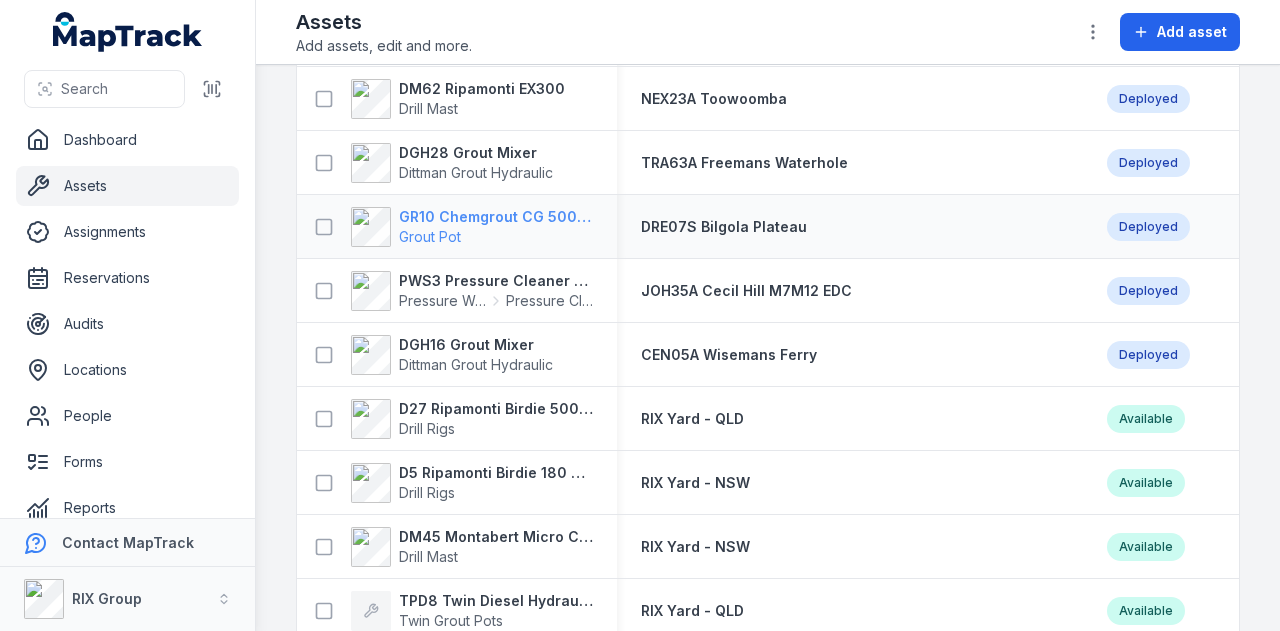 click on "GR10 Chemgrout CG 500 High Pressure" at bounding box center [496, 217] 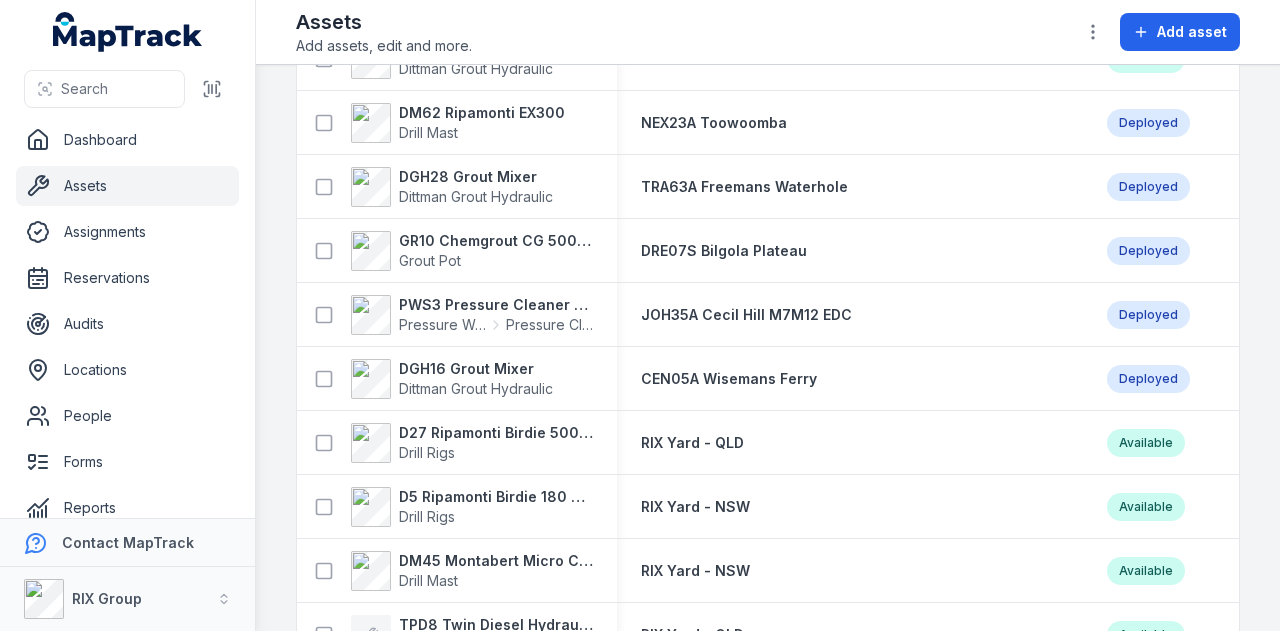 scroll, scrollTop: 4100, scrollLeft: 0, axis: vertical 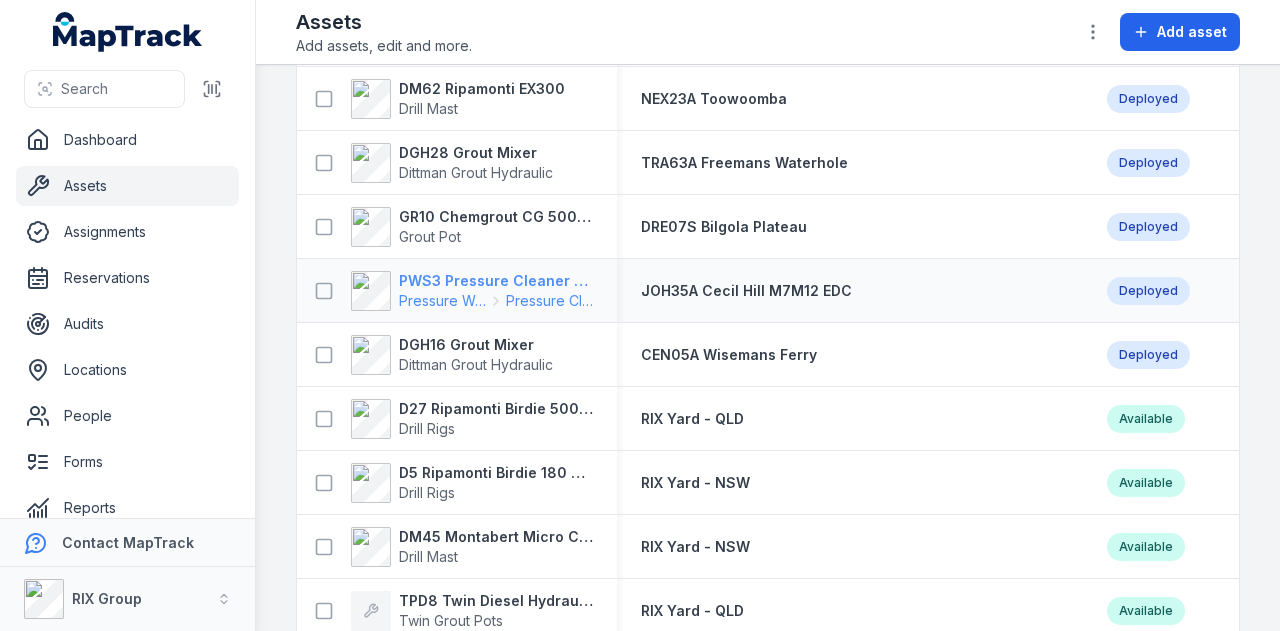 click on "PWS3 Pressure Cleaner Skid Mounted" at bounding box center (496, 281) 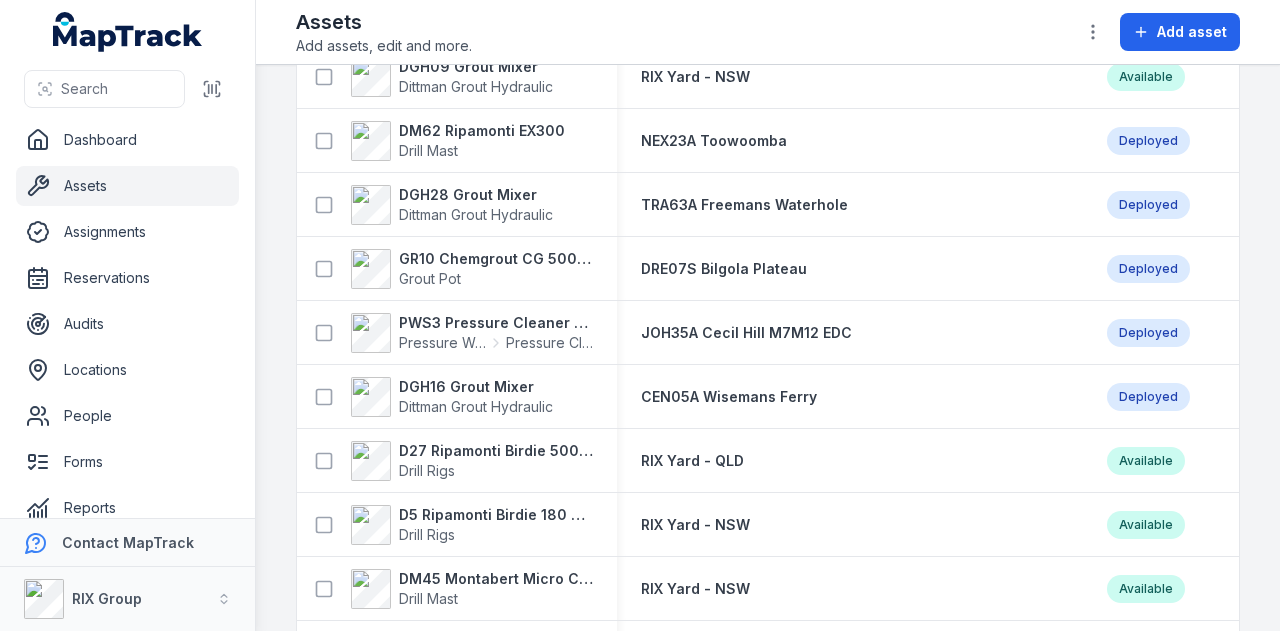 scroll, scrollTop: 4200, scrollLeft: 0, axis: vertical 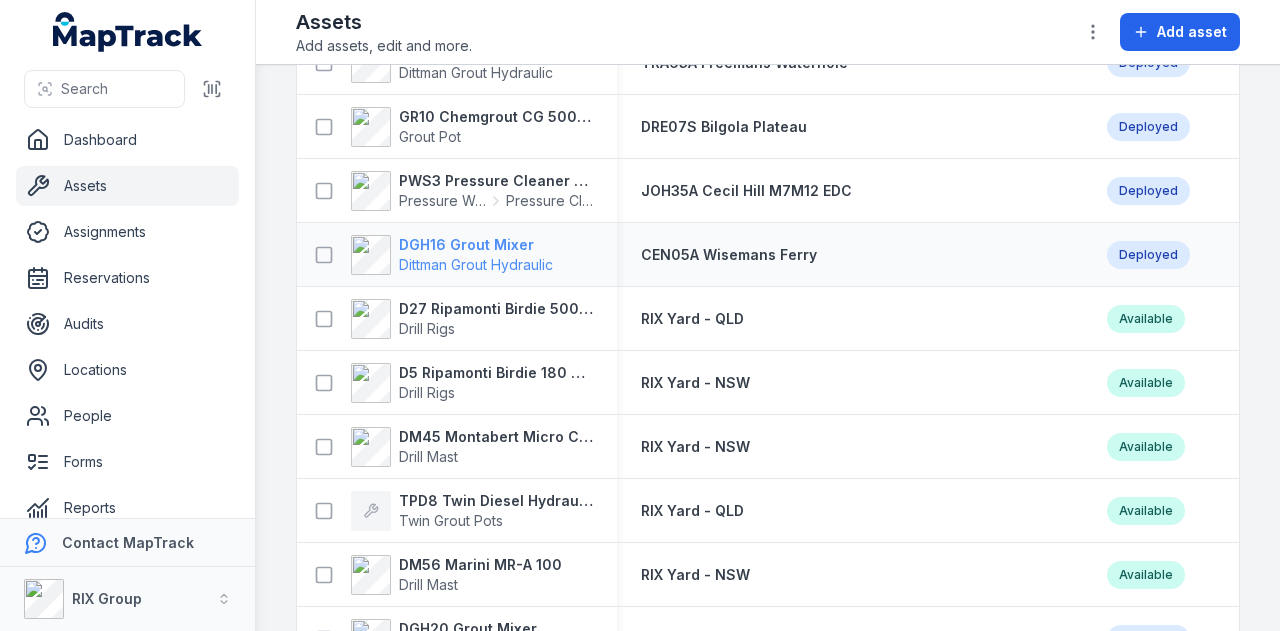 click on "DGH16 Grout Mixer" at bounding box center (476, 245) 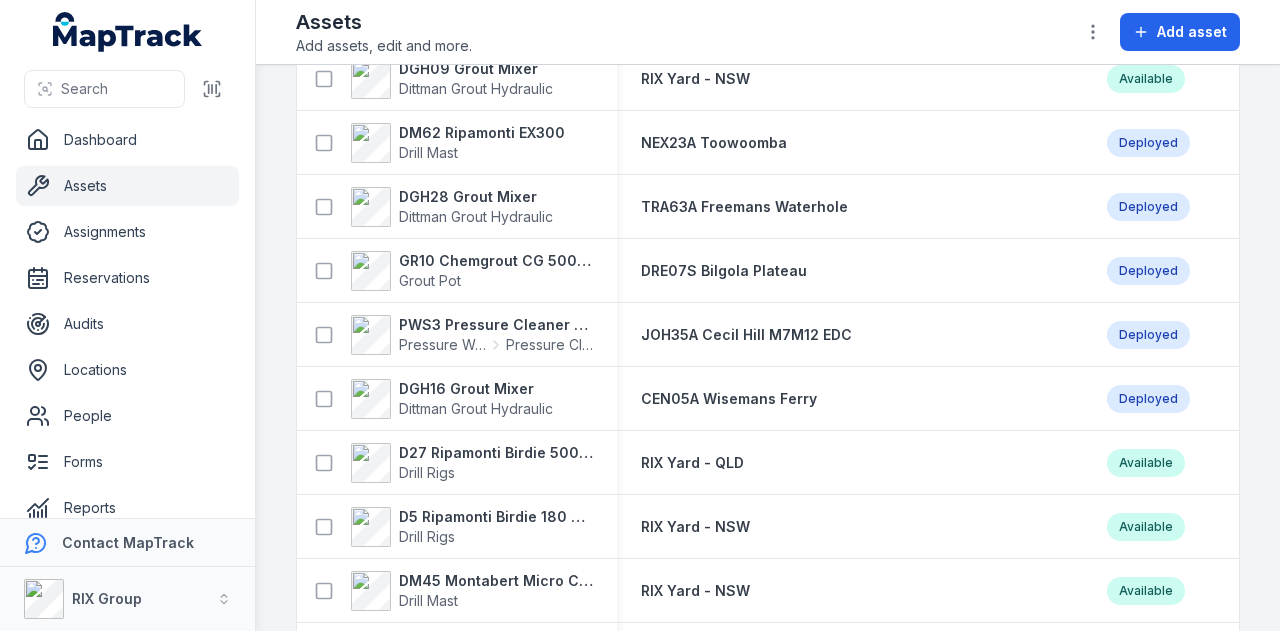 scroll, scrollTop: 4100, scrollLeft: 0, axis: vertical 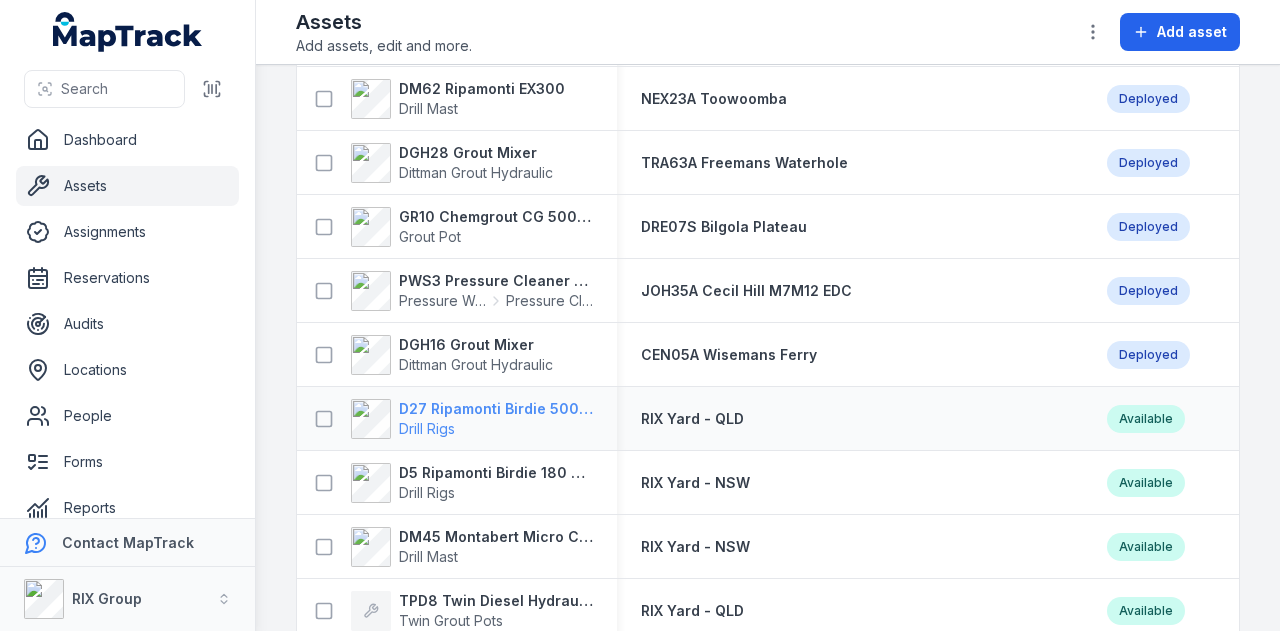 click on "D27 Ripamonti Birdie 500 Hydraulic Drill Rig" at bounding box center [496, 409] 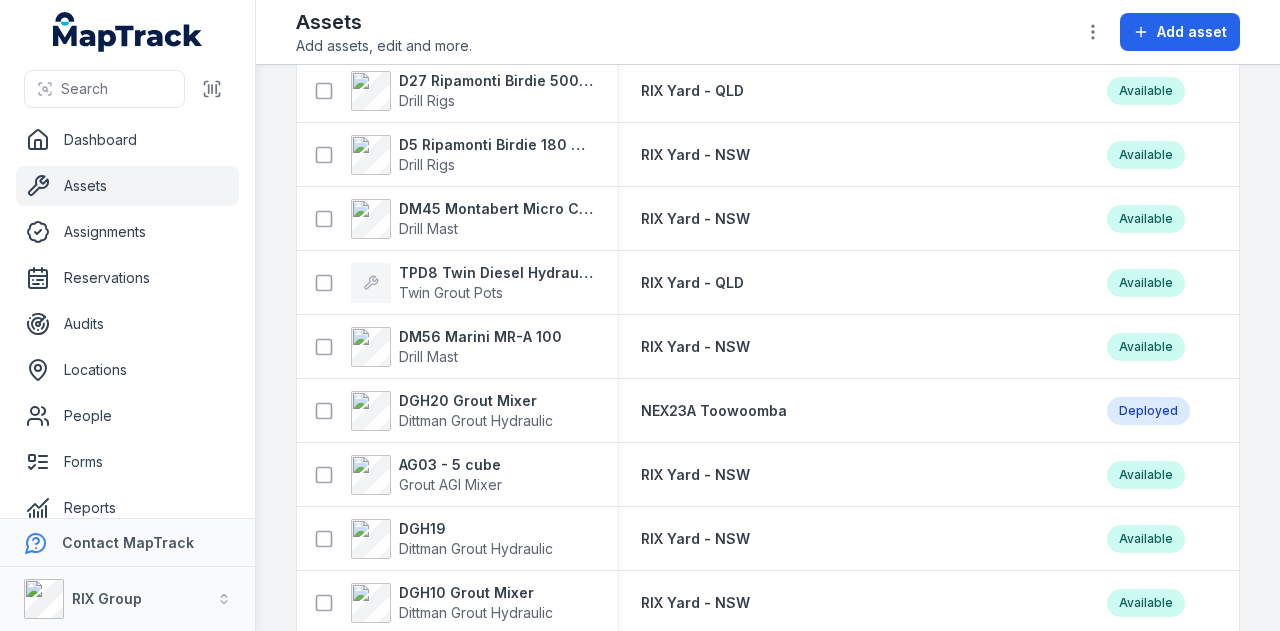 scroll, scrollTop: 4400, scrollLeft: 0, axis: vertical 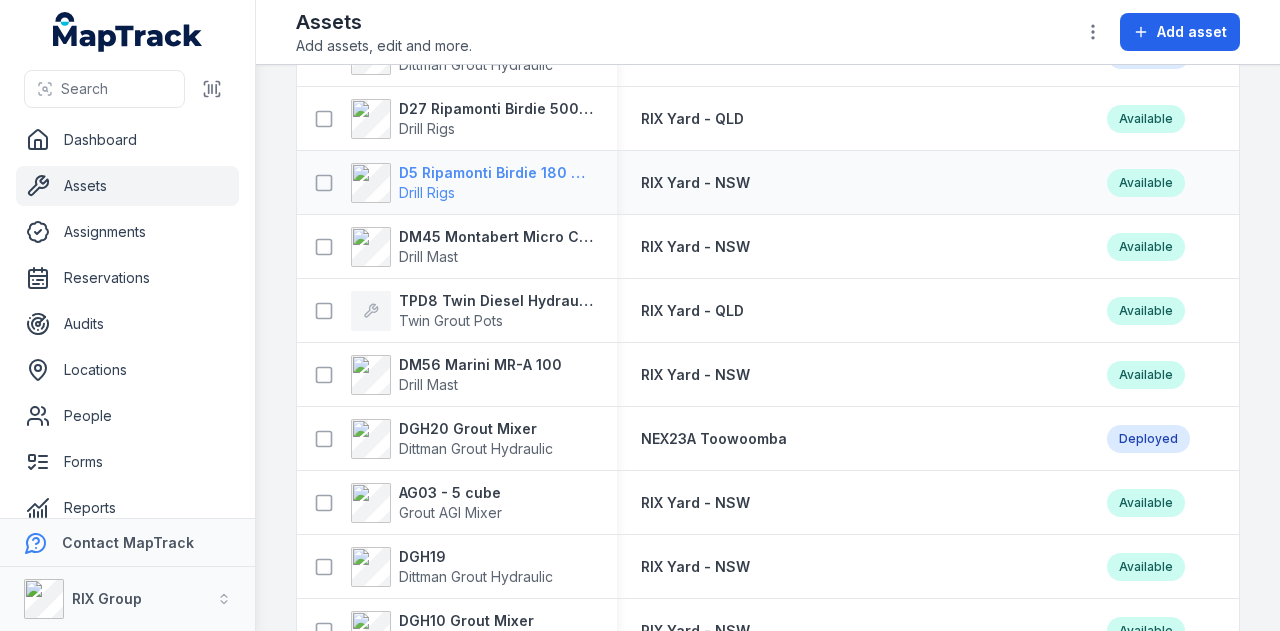 click on "D5 Ripamonti Birdie 180 Hydraulic Drill Rig" at bounding box center [496, 173] 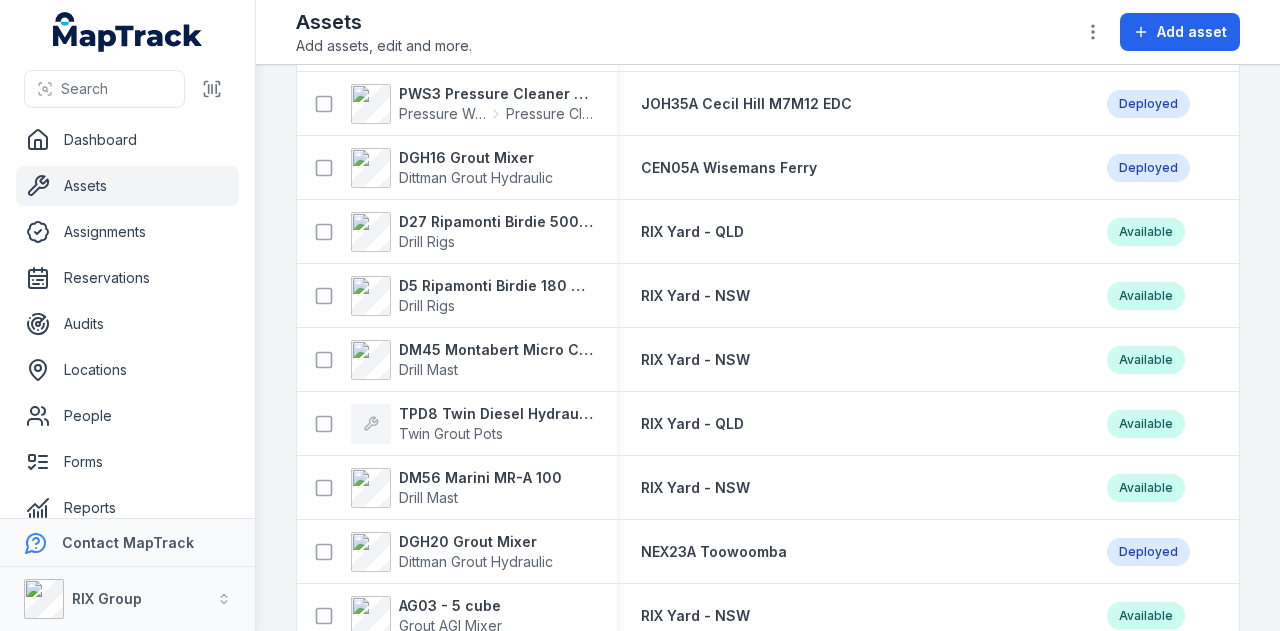 scroll, scrollTop: 4400, scrollLeft: 0, axis: vertical 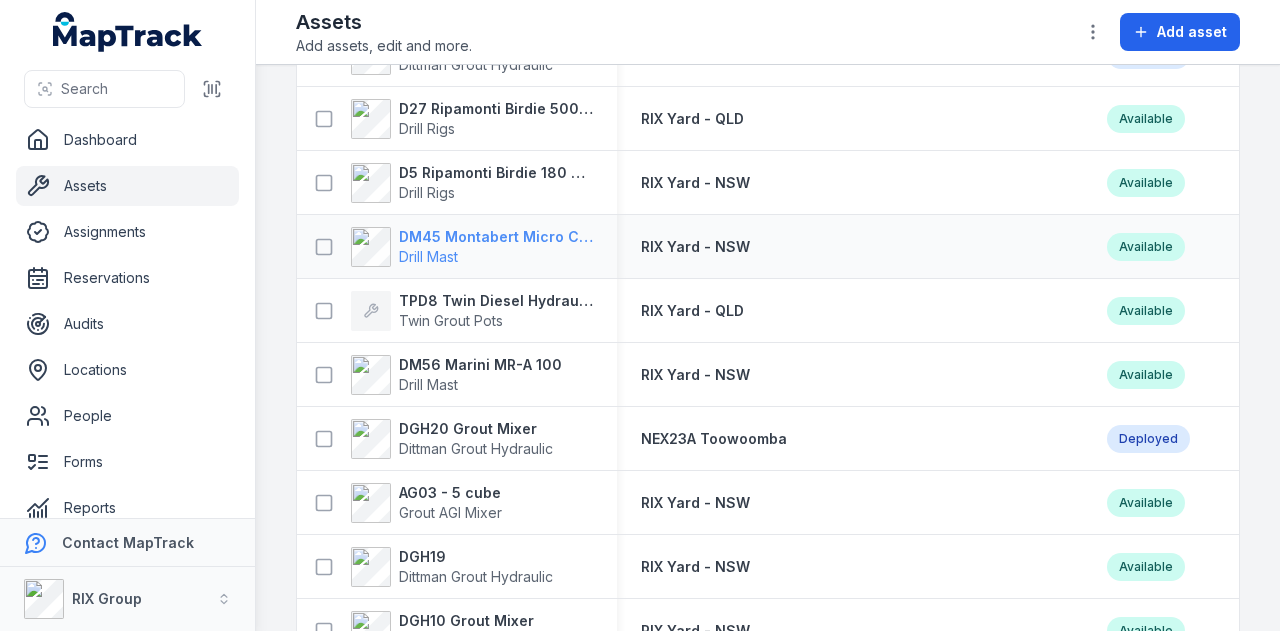 click on "Drill Mast" at bounding box center [496, 257] 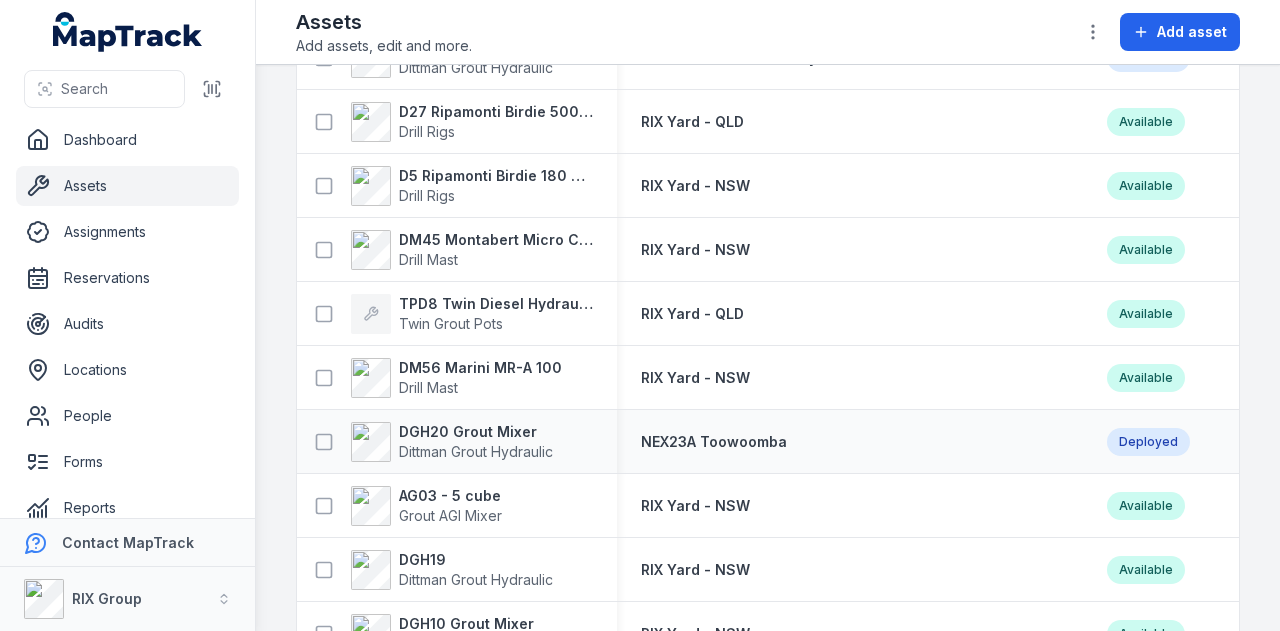 scroll, scrollTop: 4400, scrollLeft: 0, axis: vertical 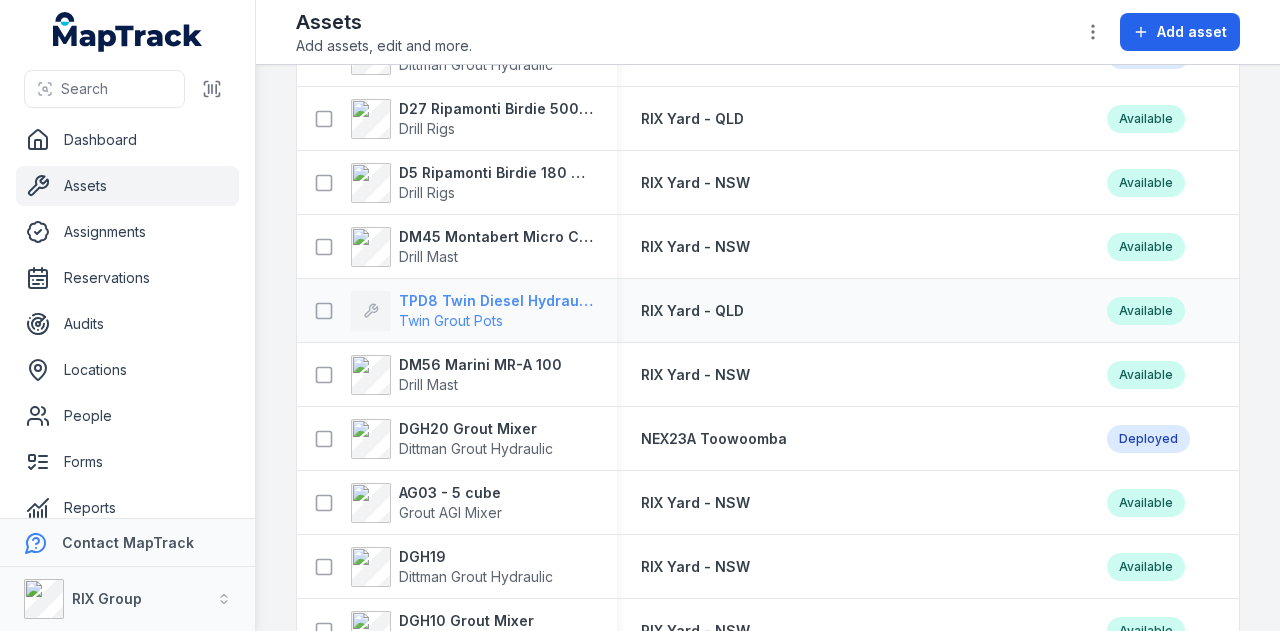 click on "TPD8 Twin Diesel Hydraulic Grout Pot" at bounding box center [496, 301] 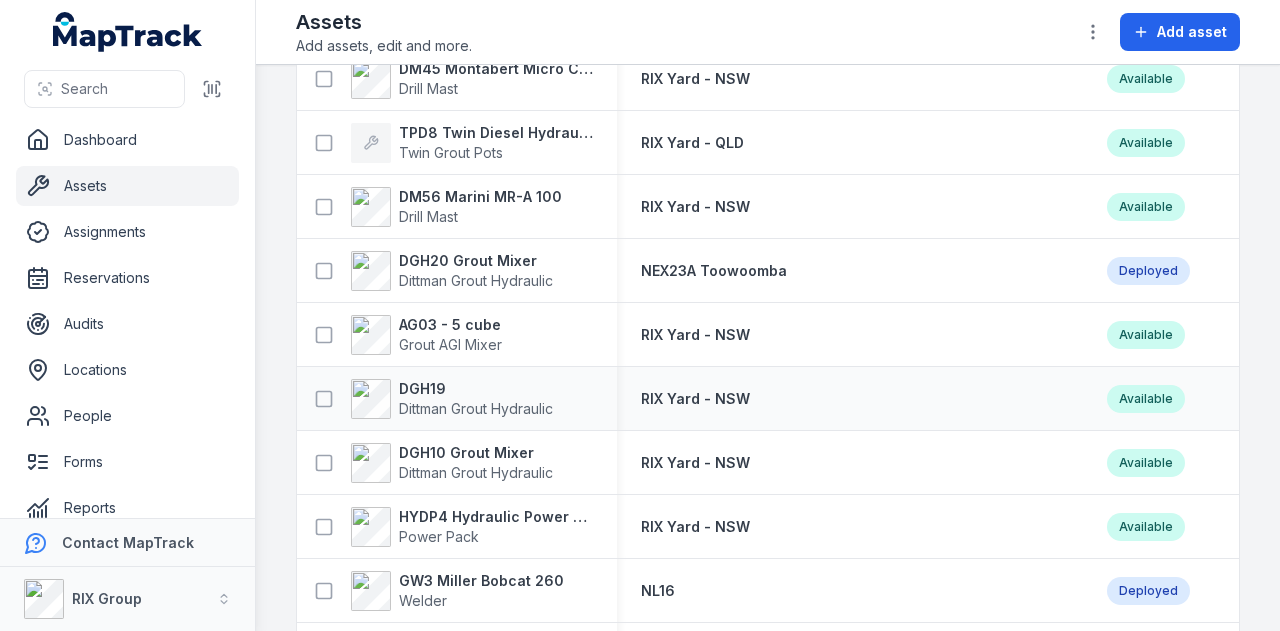 scroll, scrollTop: 4600, scrollLeft: 0, axis: vertical 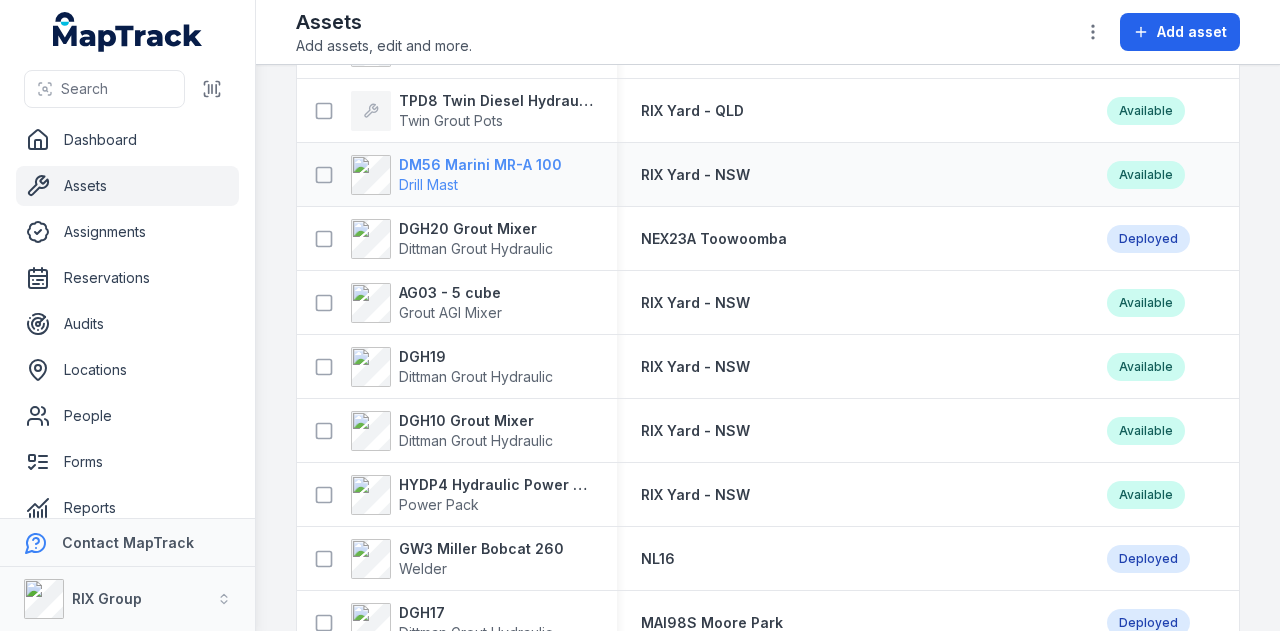 click on "DM56 Marini MR-A 100" at bounding box center (480, 165) 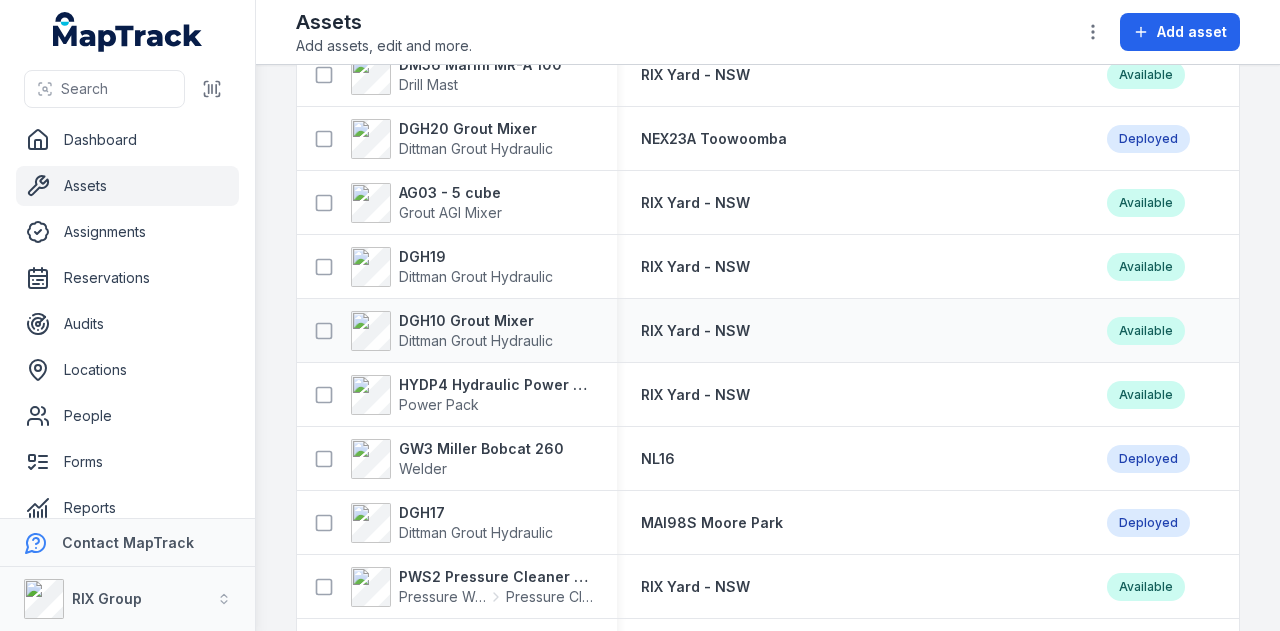 scroll, scrollTop: 4600, scrollLeft: 0, axis: vertical 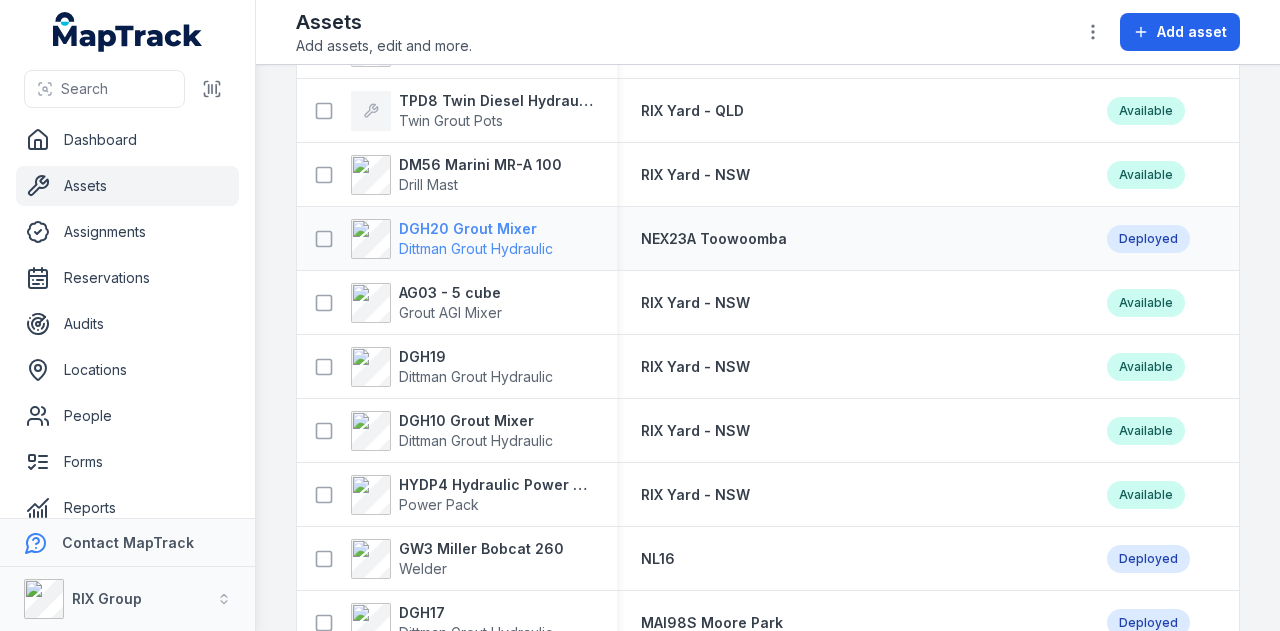 click on "DGH20 Grout Mixer" at bounding box center [476, 229] 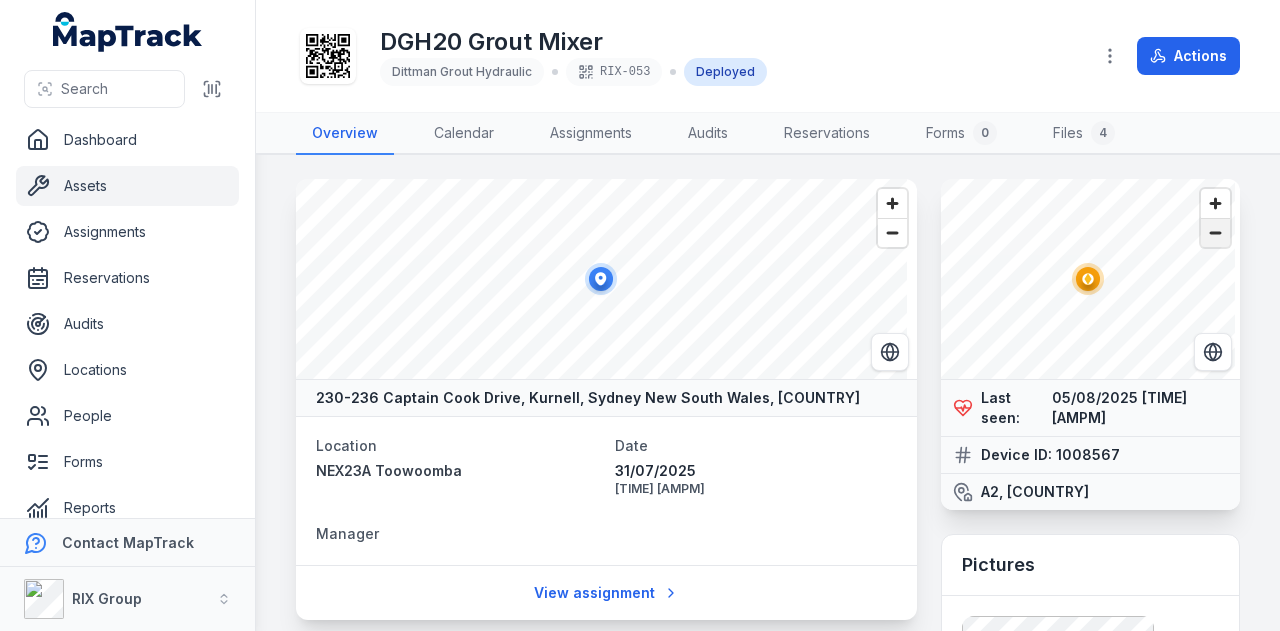 click at bounding box center (1215, 233) 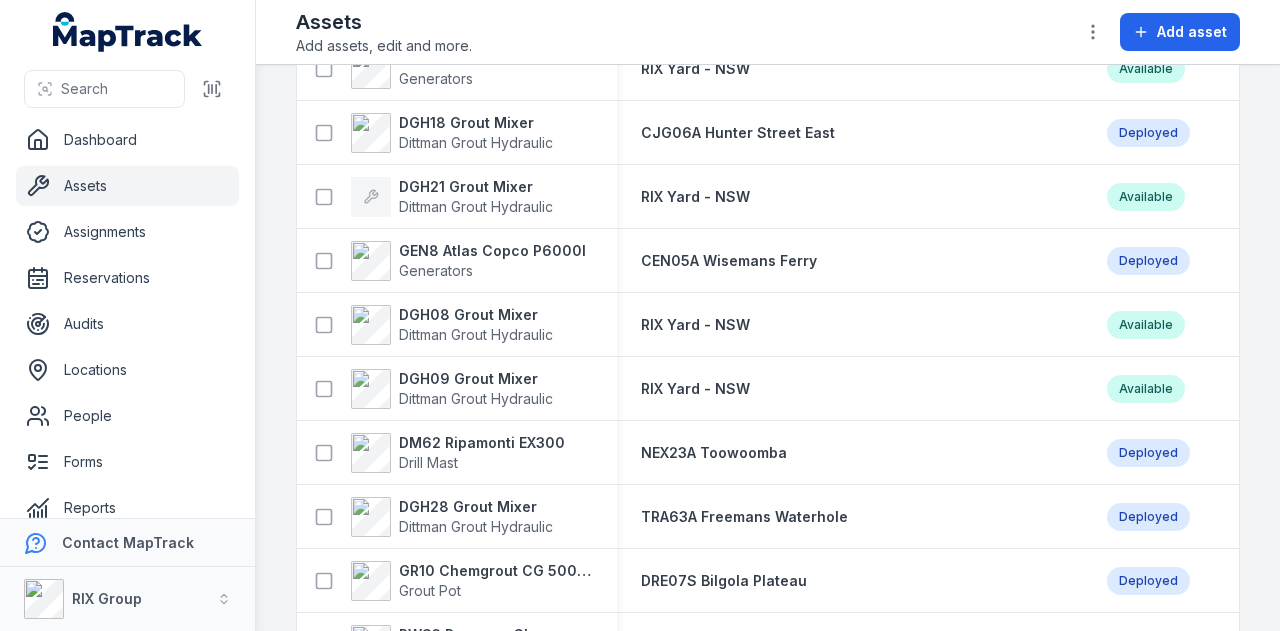 scroll, scrollTop: 3918, scrollLeft: 0, axis: vertical 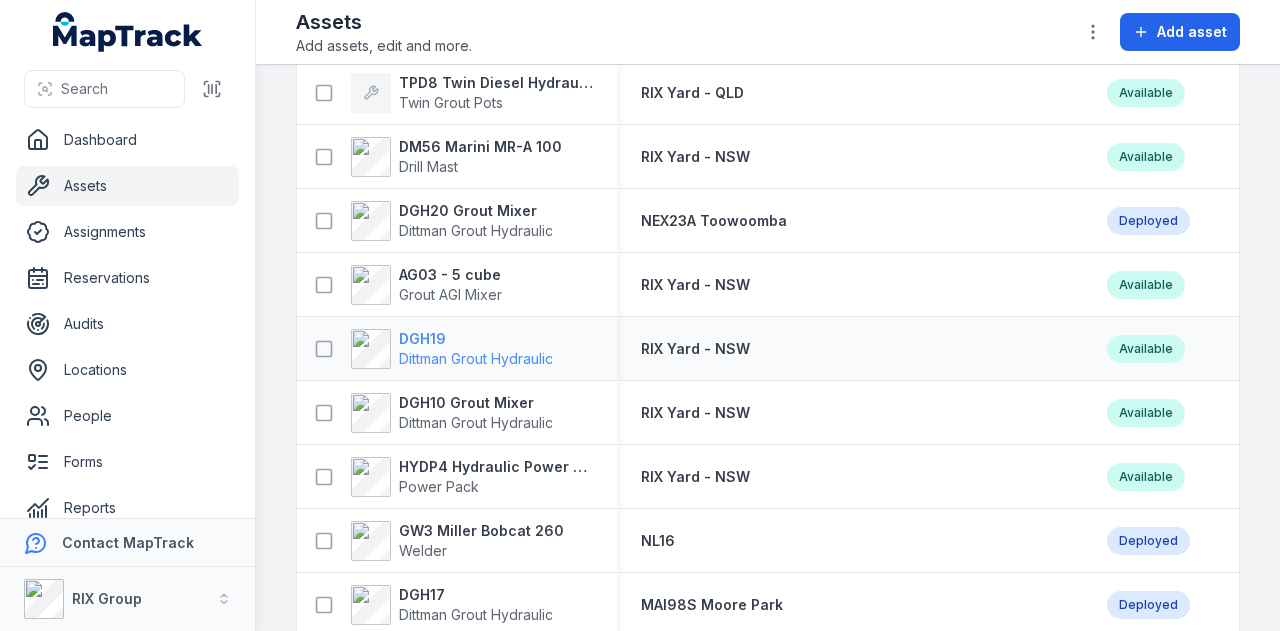 click on "DGH19" at bounding box center [476, 339] 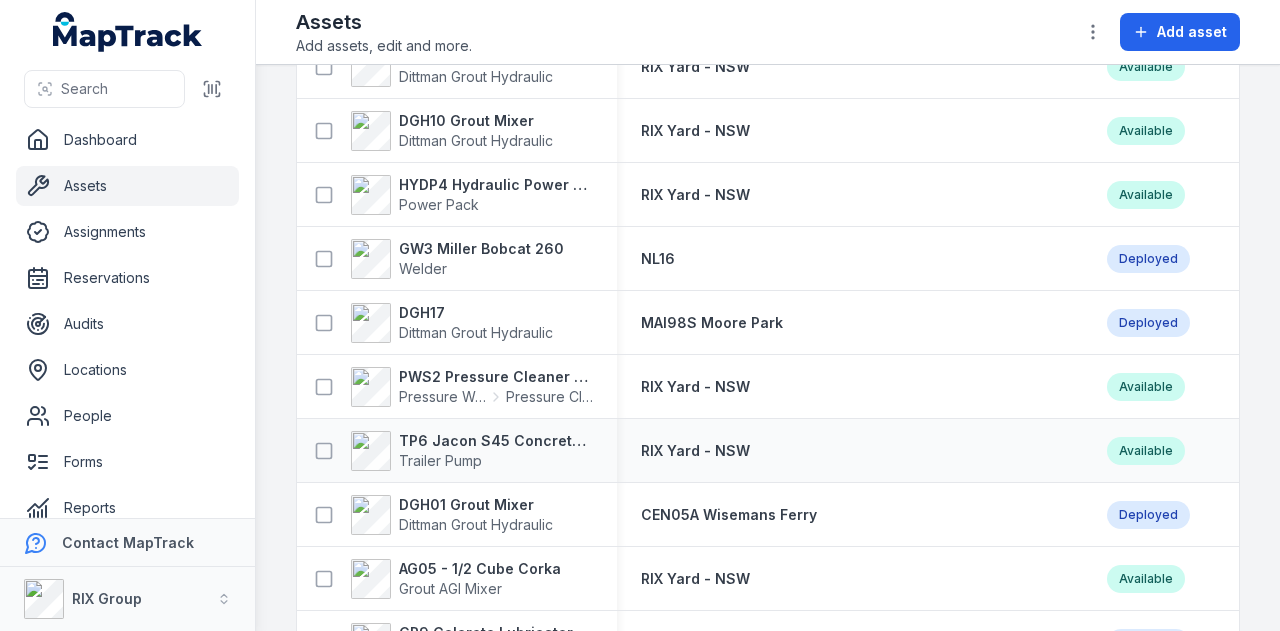 scroll, scrollTop: 4800, scrollLeft: 0, axis: vertical 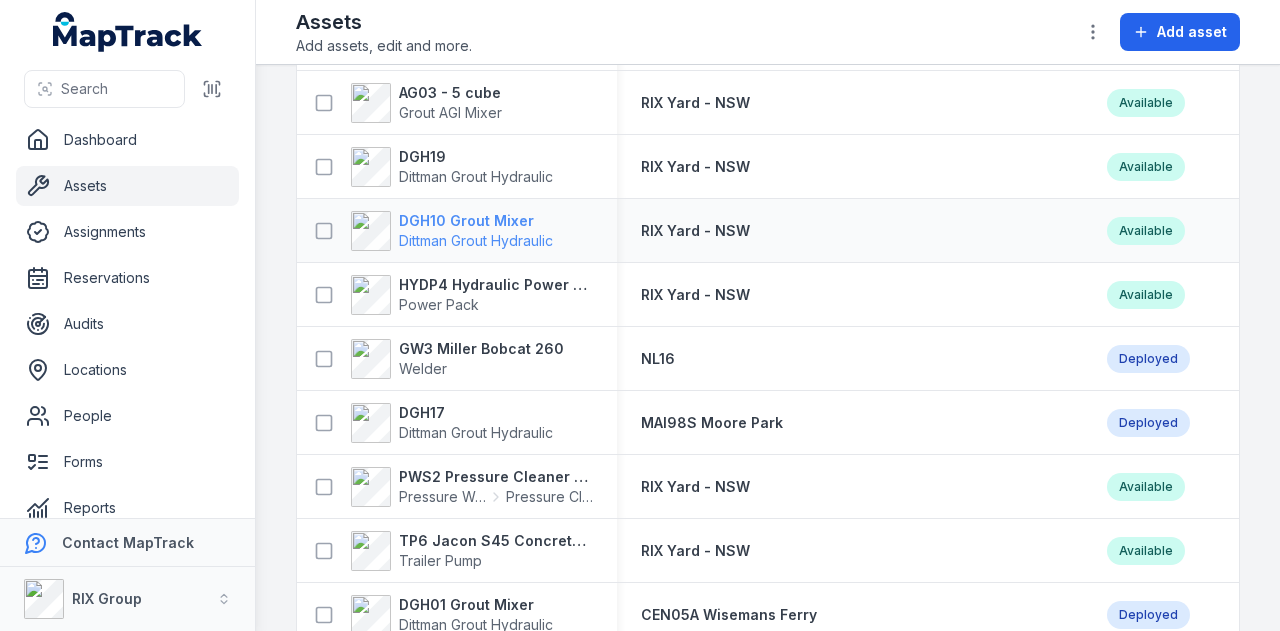 click on "DGH10 Grout Mixer" at bounding box center [476, 221] 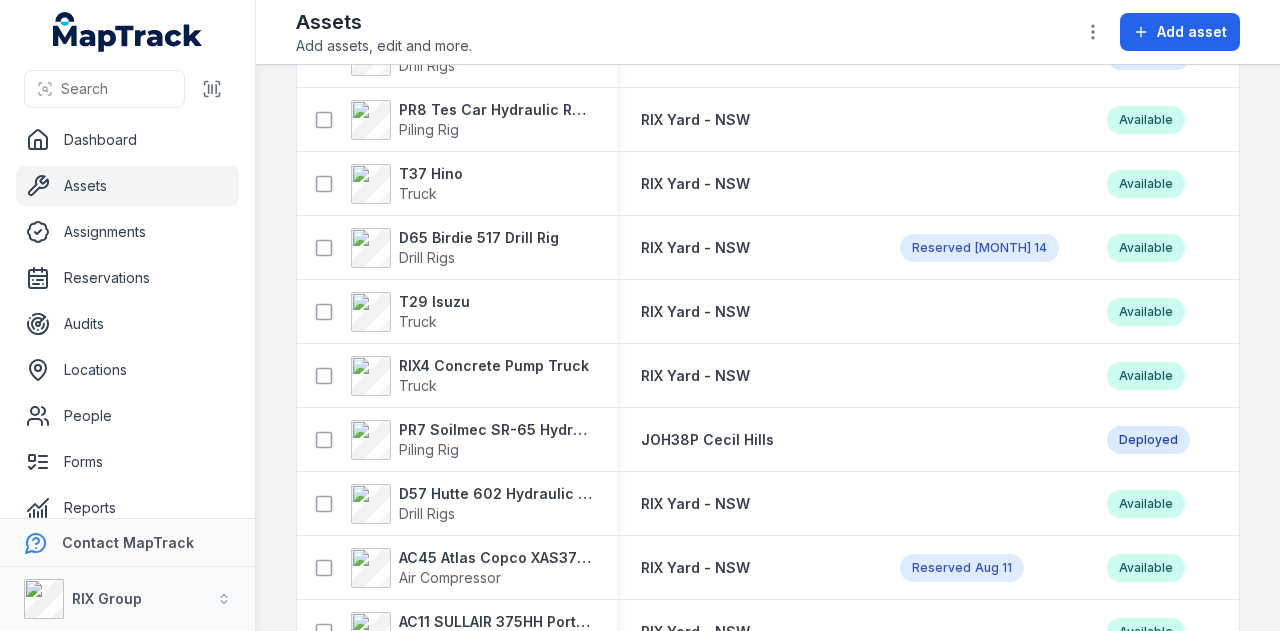 scroll, scrollTop: 2312, scrollLeft: 0, axis: vertical 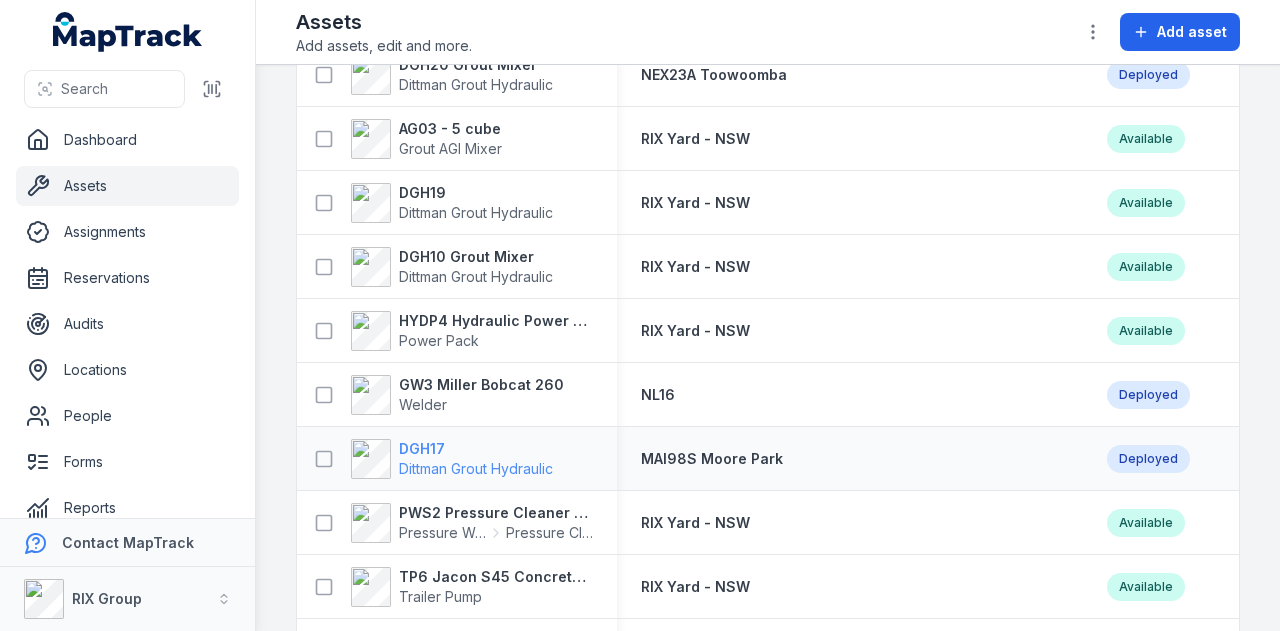 click on "DGH17" at bounding box center (476, 449) 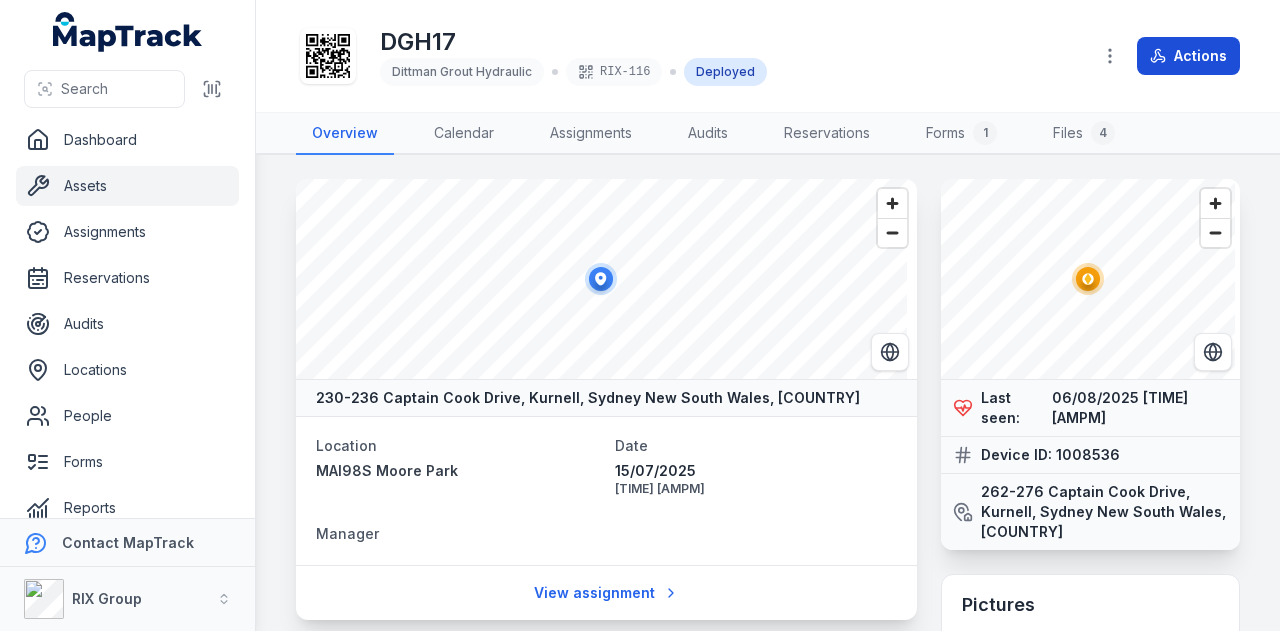 click on "Actions" at bounding box center (1188, 56) 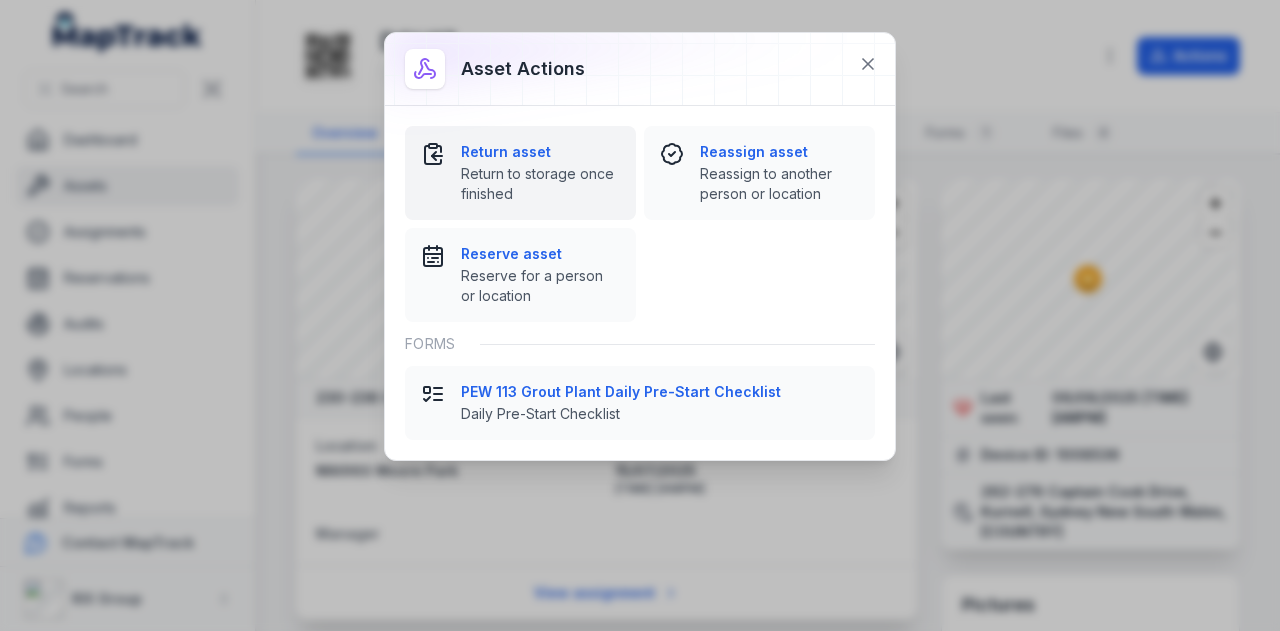 click on "Return to storage once finished" at bounding box center (540, 184) 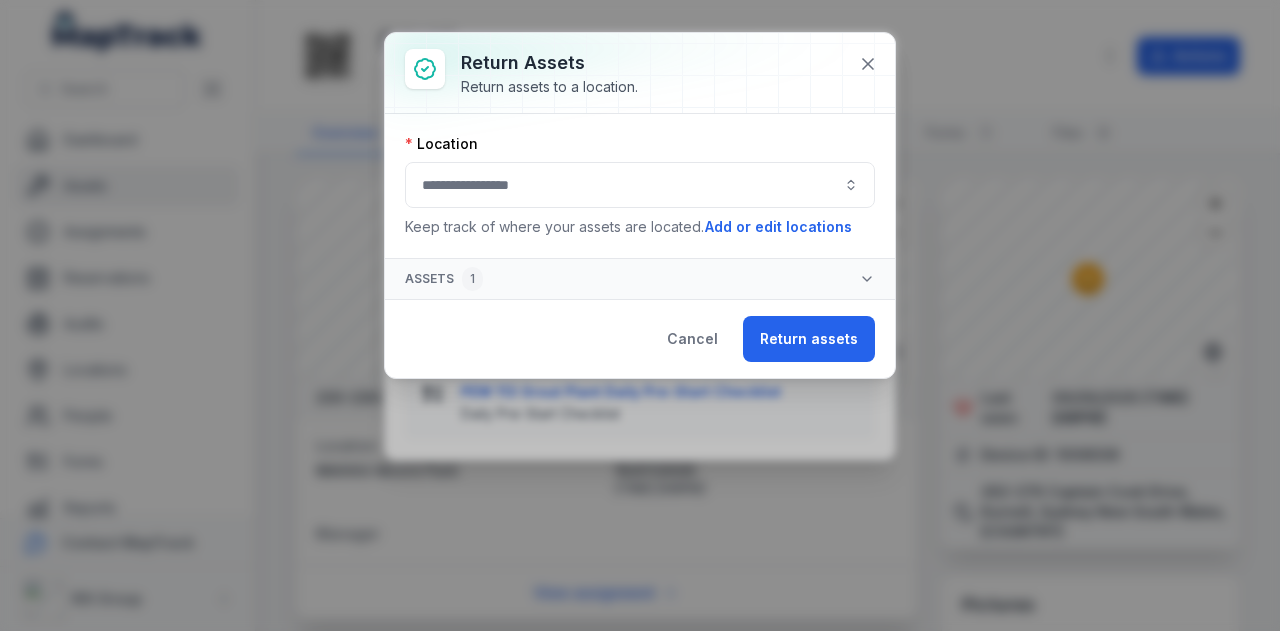 click at bounding box center [640, 185] 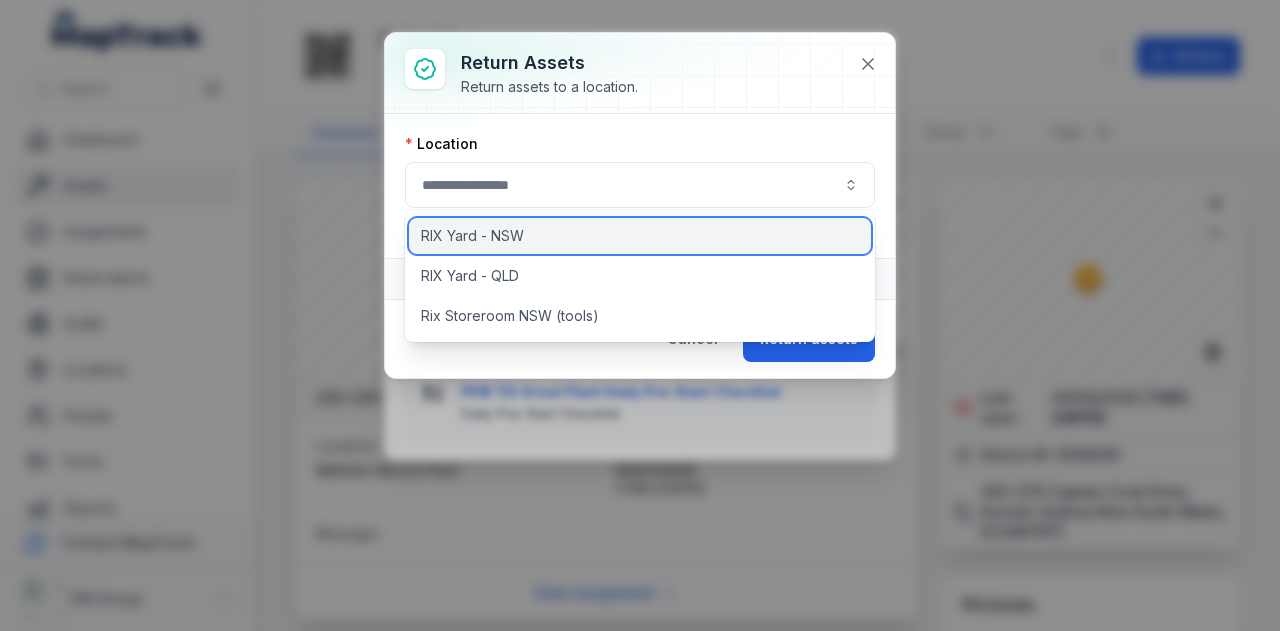 click on "RIX Yard - NSW" at bounding box center [640, 236] 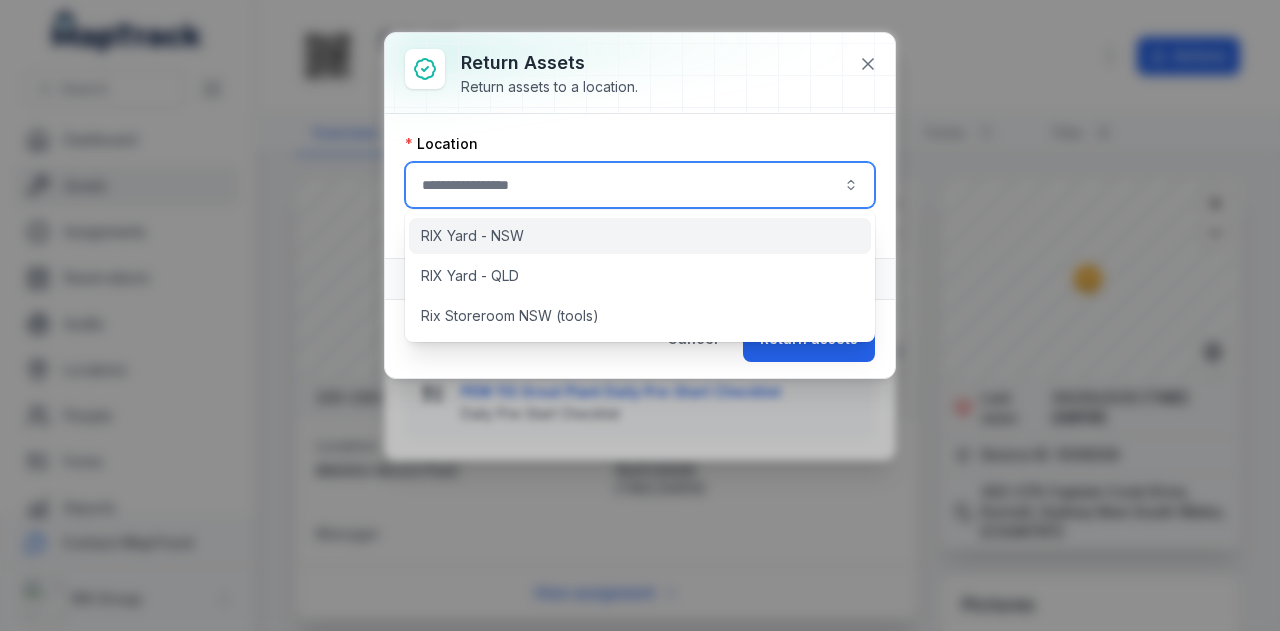 type on "**********" 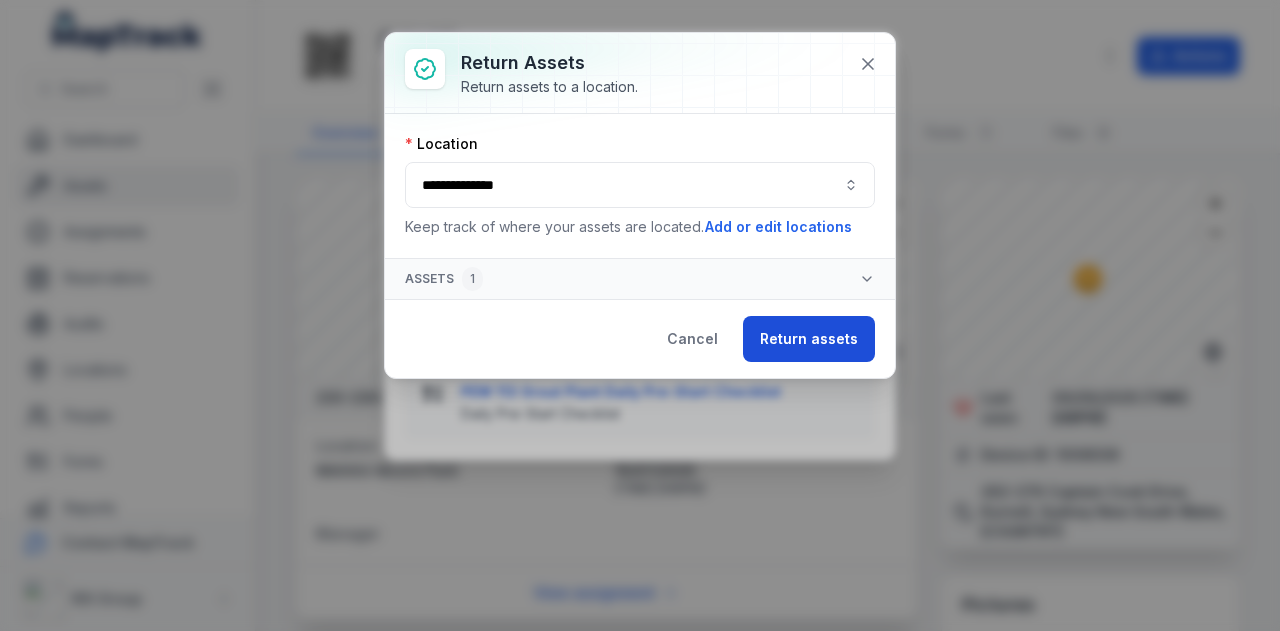 click on "Return assets" at bounding box center (809, 339) 